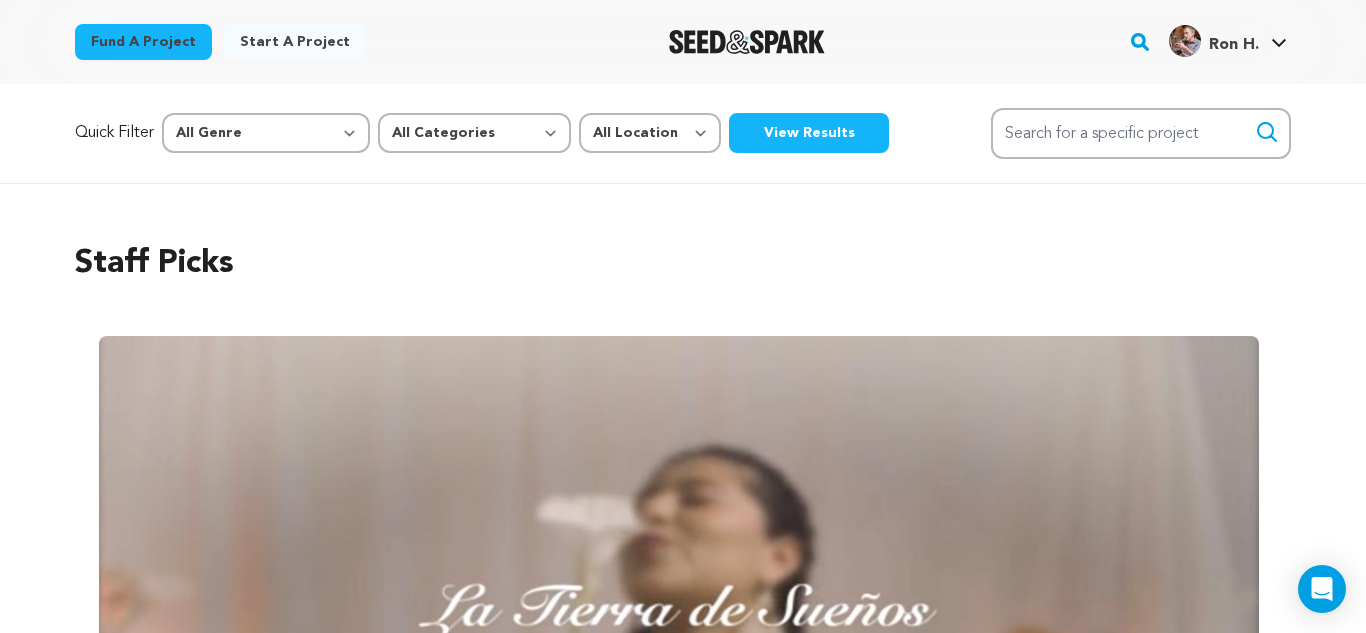 scroll, scrollTop: 0, scrollLeft: 0, axis: both 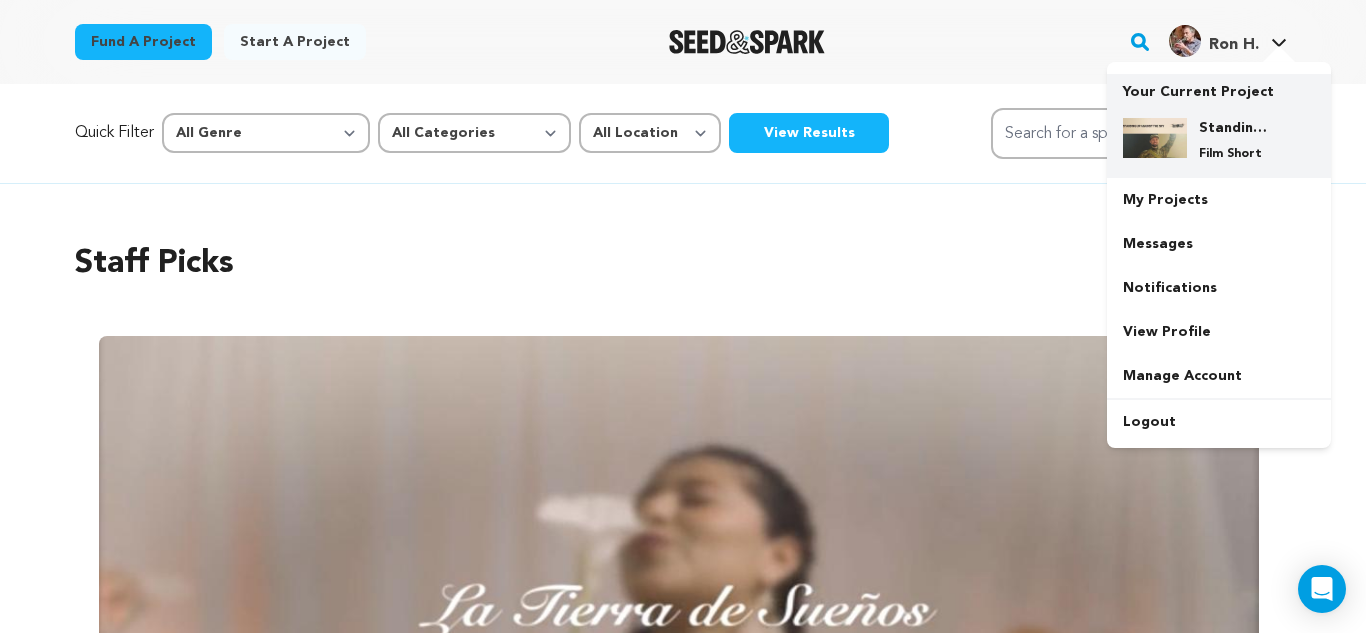 click on "Standing Up Against The Sky" at bounding box center (1235, 128) 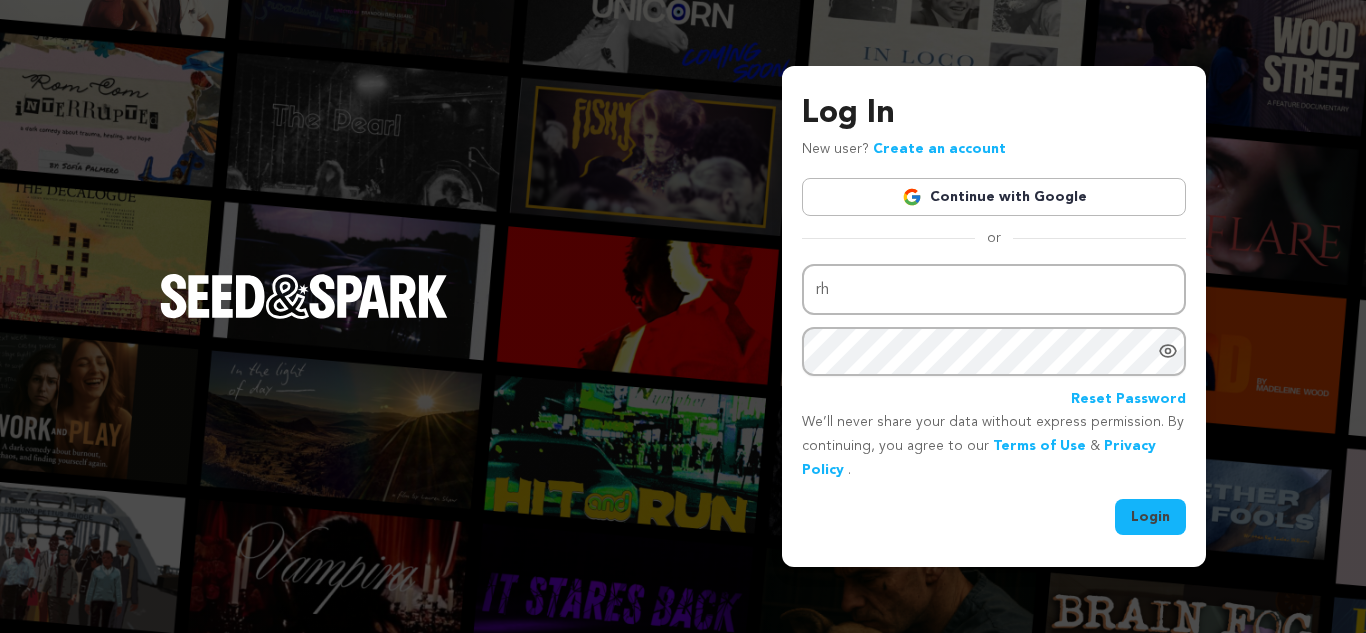 scroll, scrollTop: 0, scrollLeft: 0, axis: both 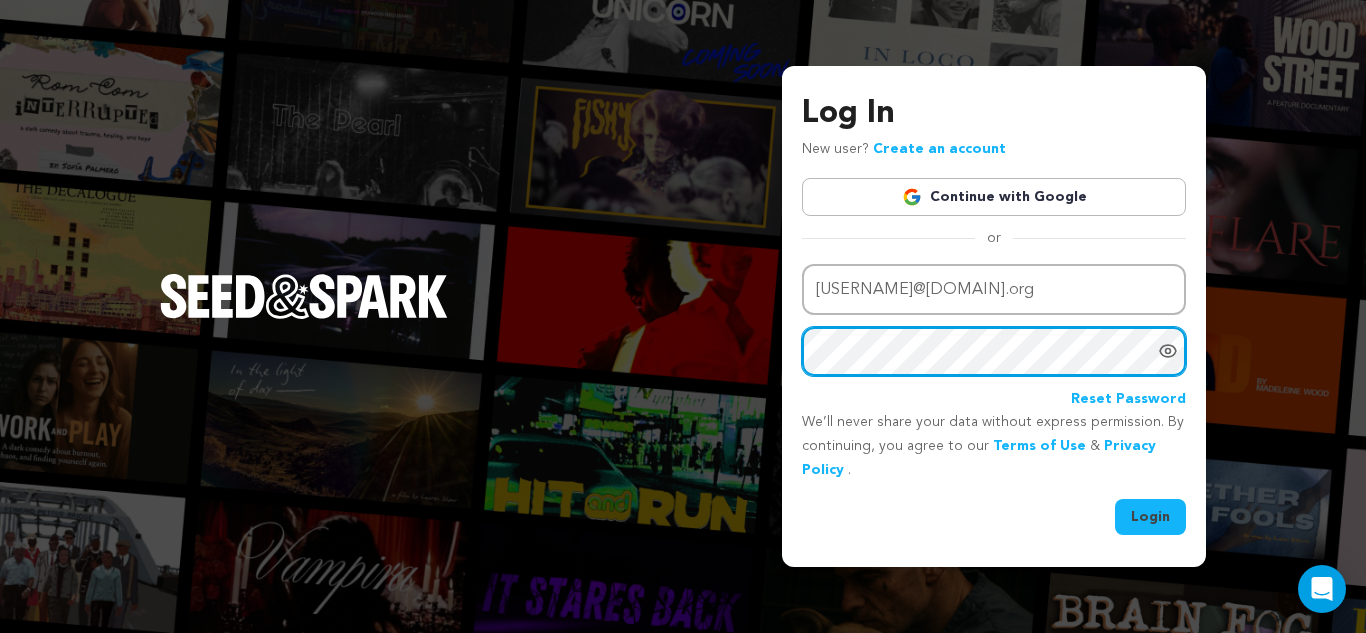 click on "Login" at bounding box center [1150, 517] 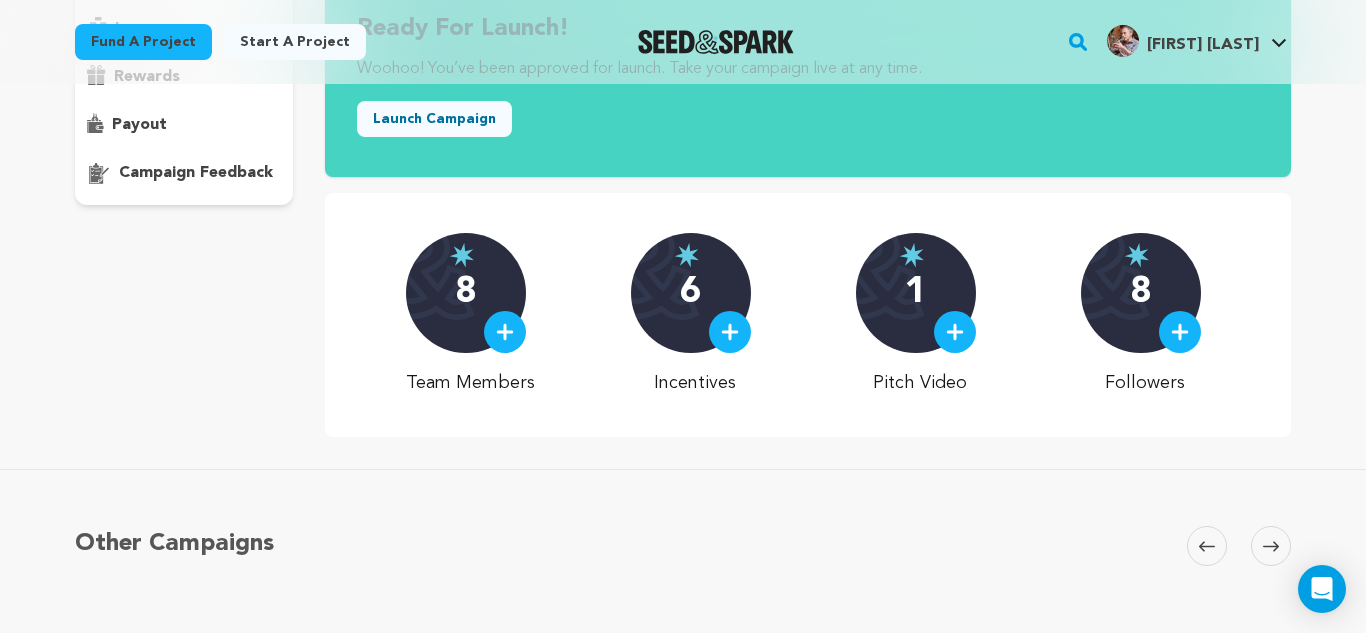 scroll, scrollTop: 351, scrollLeft: 0, axis: vertical 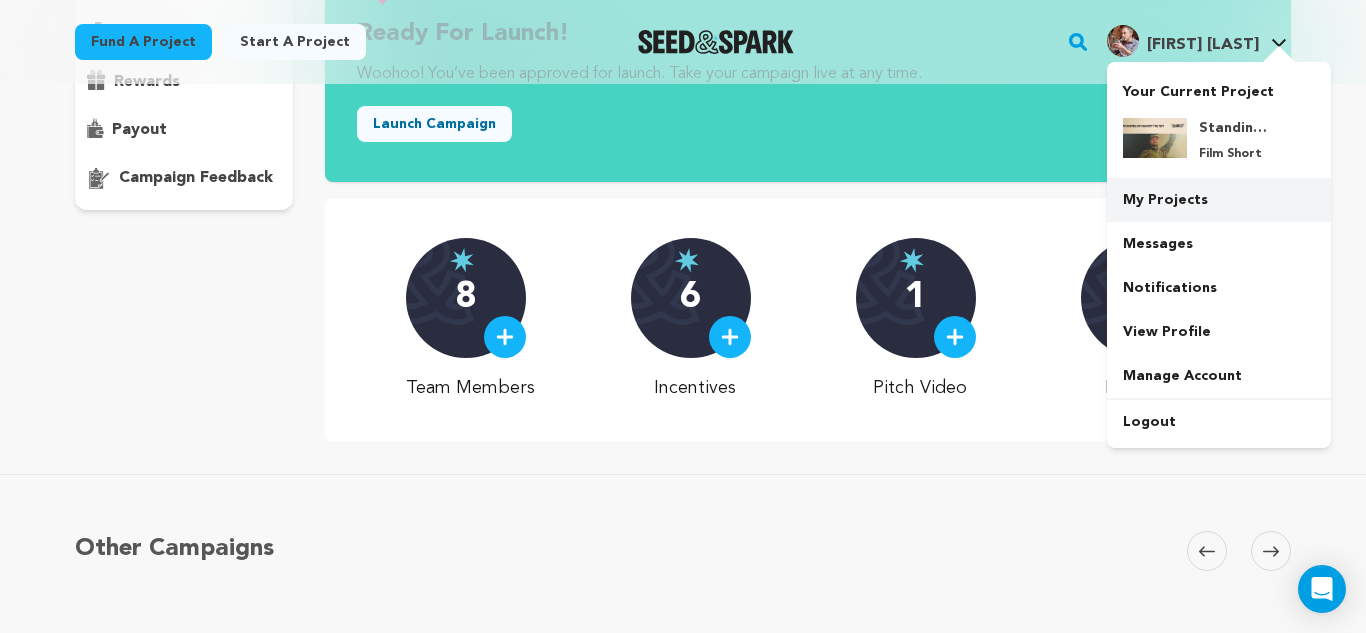 click on "My Projects" at bounding box center [1219, 200] 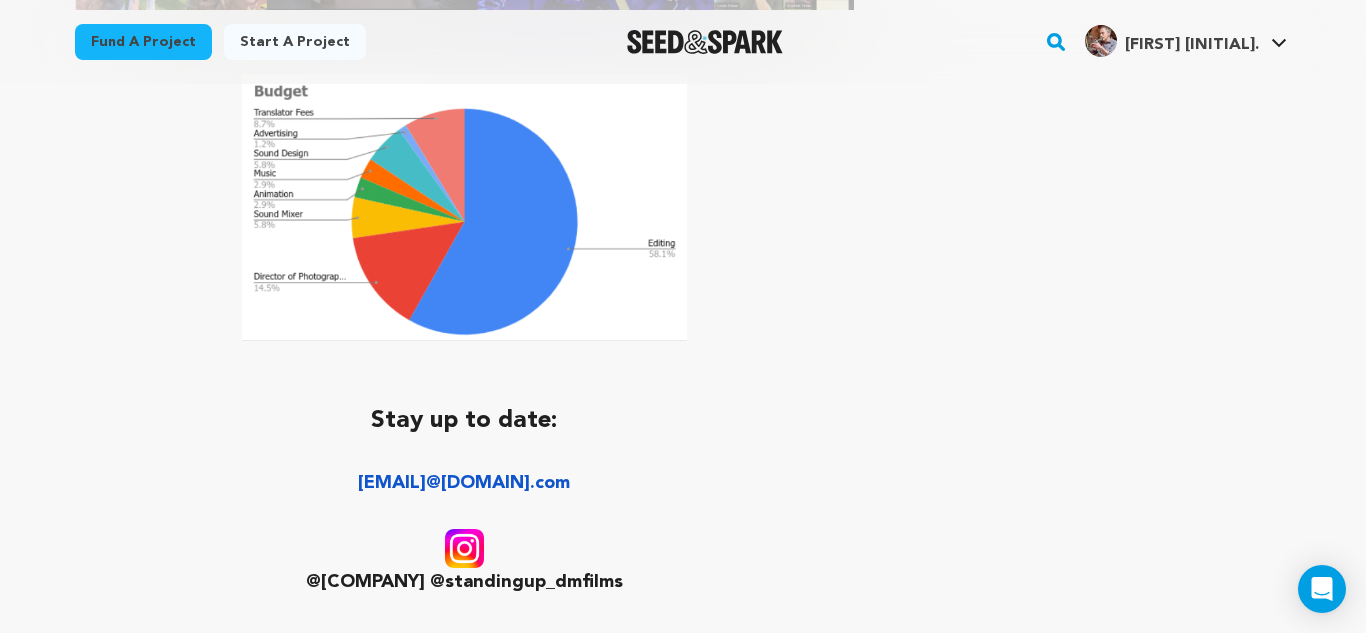 scroll, scrollTop: 7047, scrollLeft: 0, axis: vertical 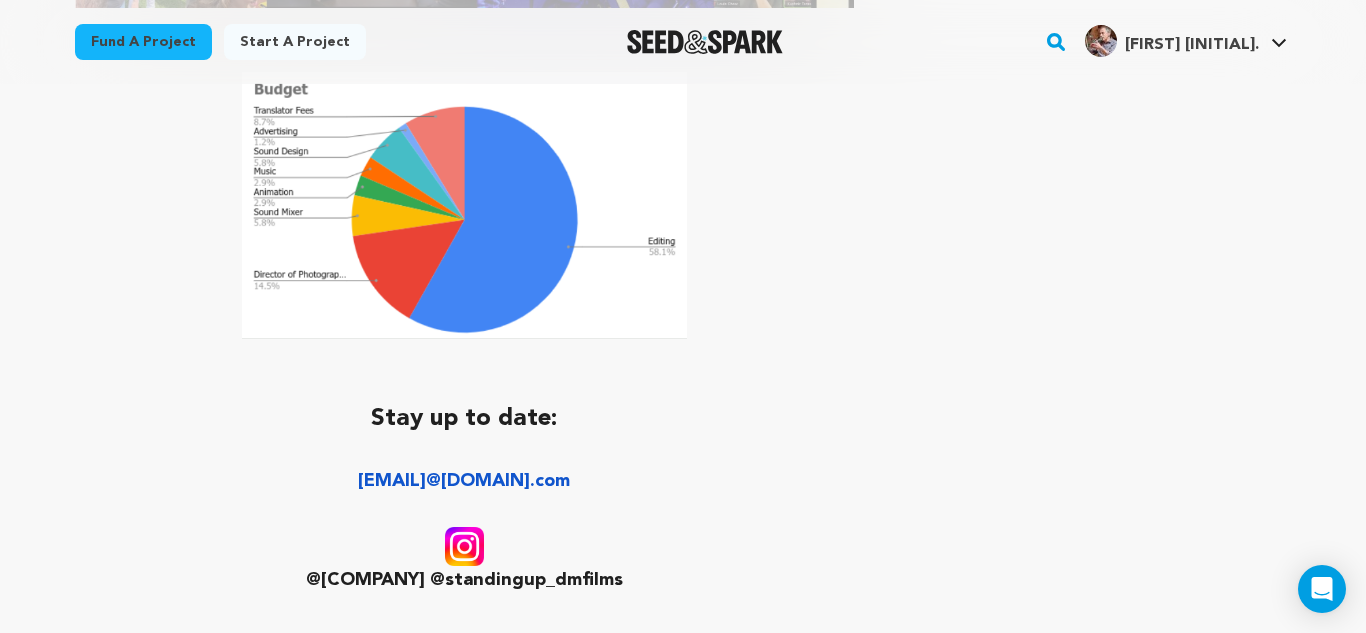 click on "@deermountainfilms" at bounding box center (365, 580) 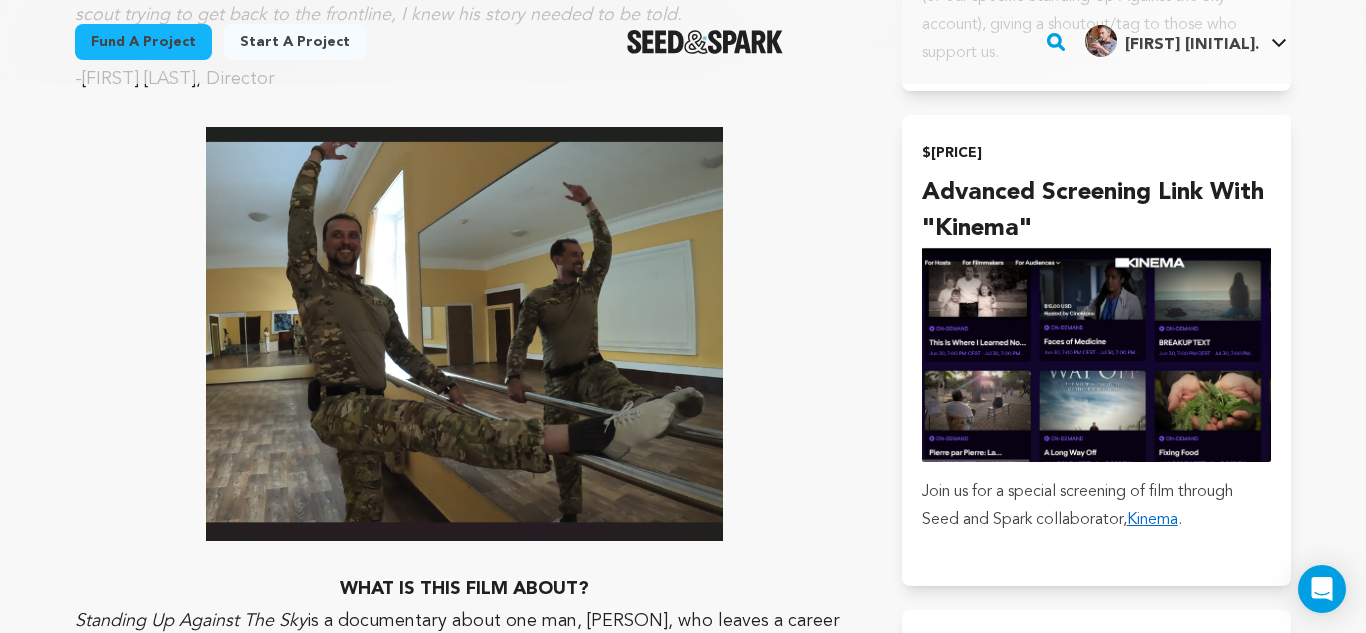 scroll, scrollTop: 0, scrollLeft: 0, axis: both 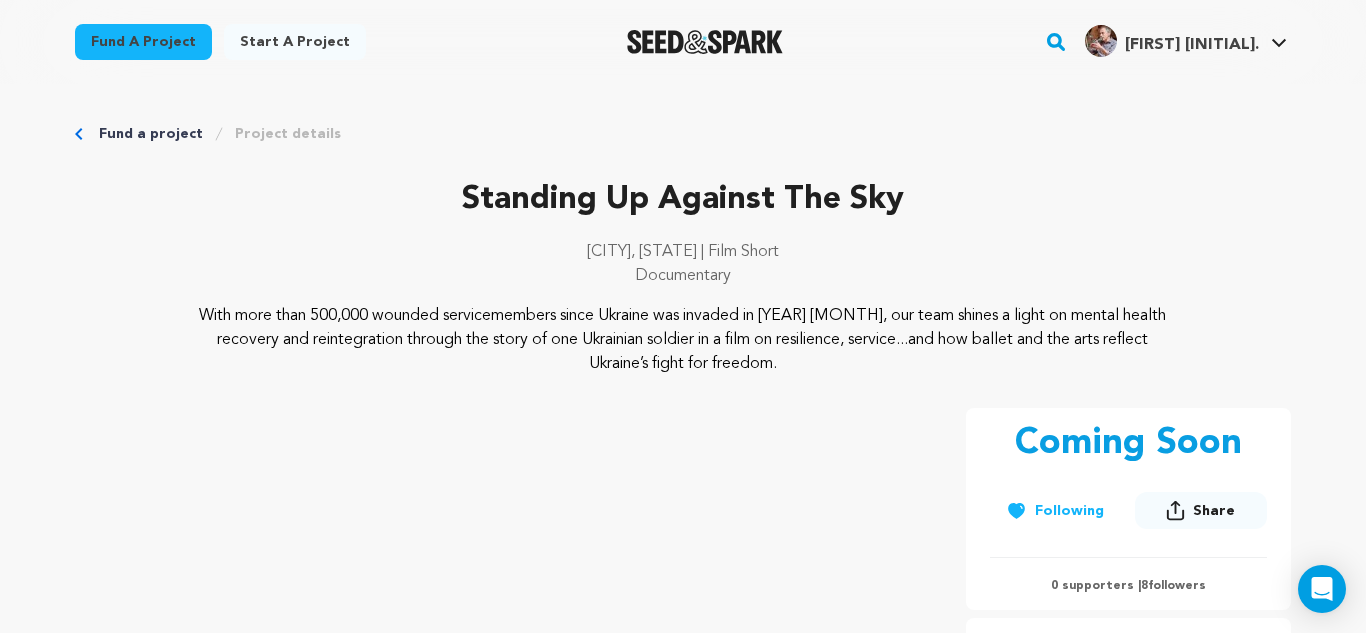 click on "Project details" at bounding box center (288, 134) 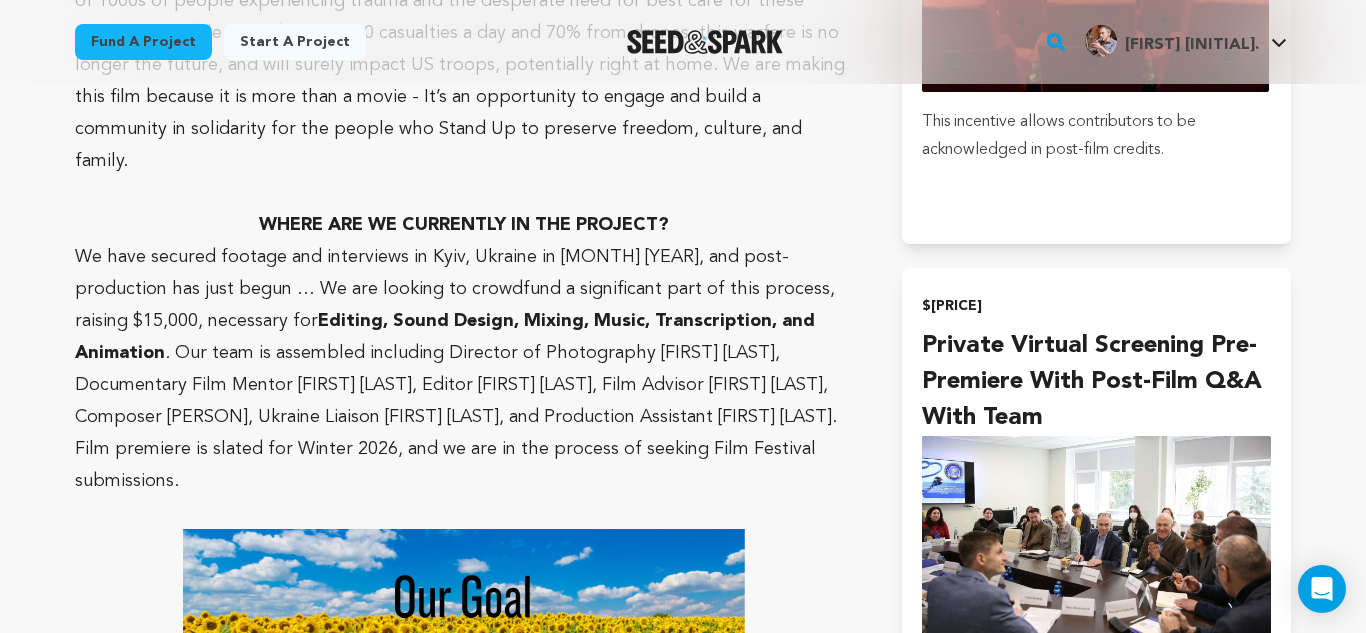 scroll, scrollTop: 2307, scrollLeft: 0, axis: vertical 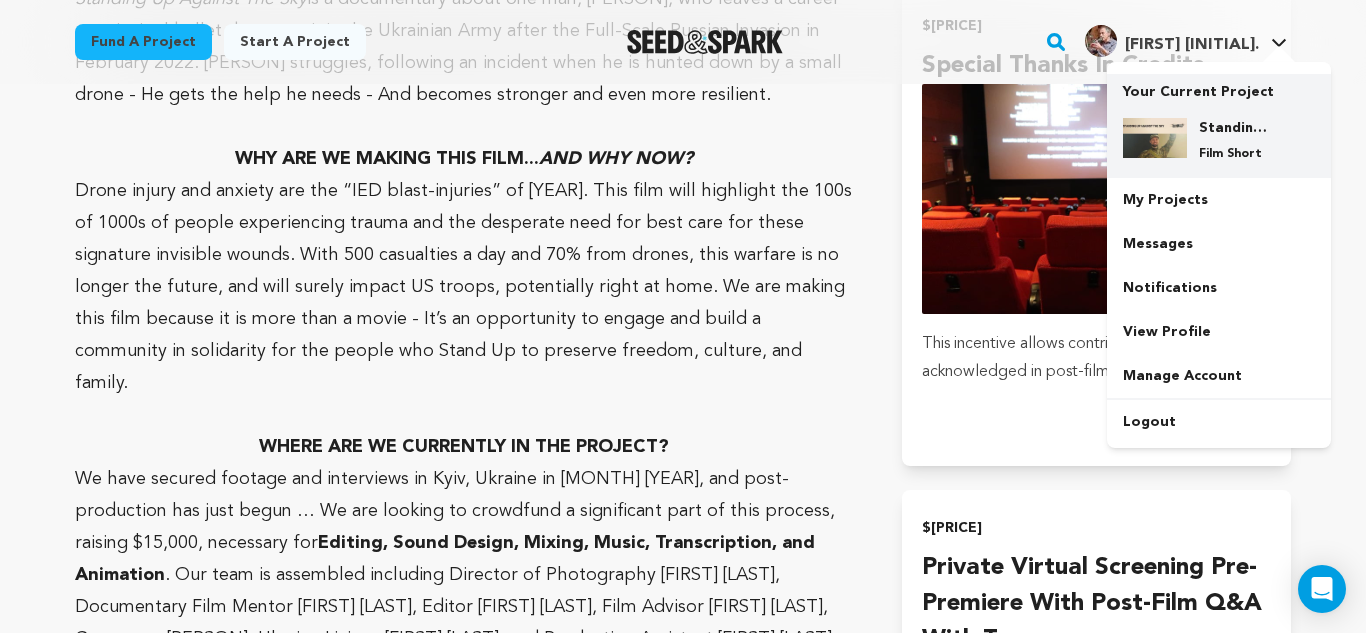 click at bounding box center [1155, 138] 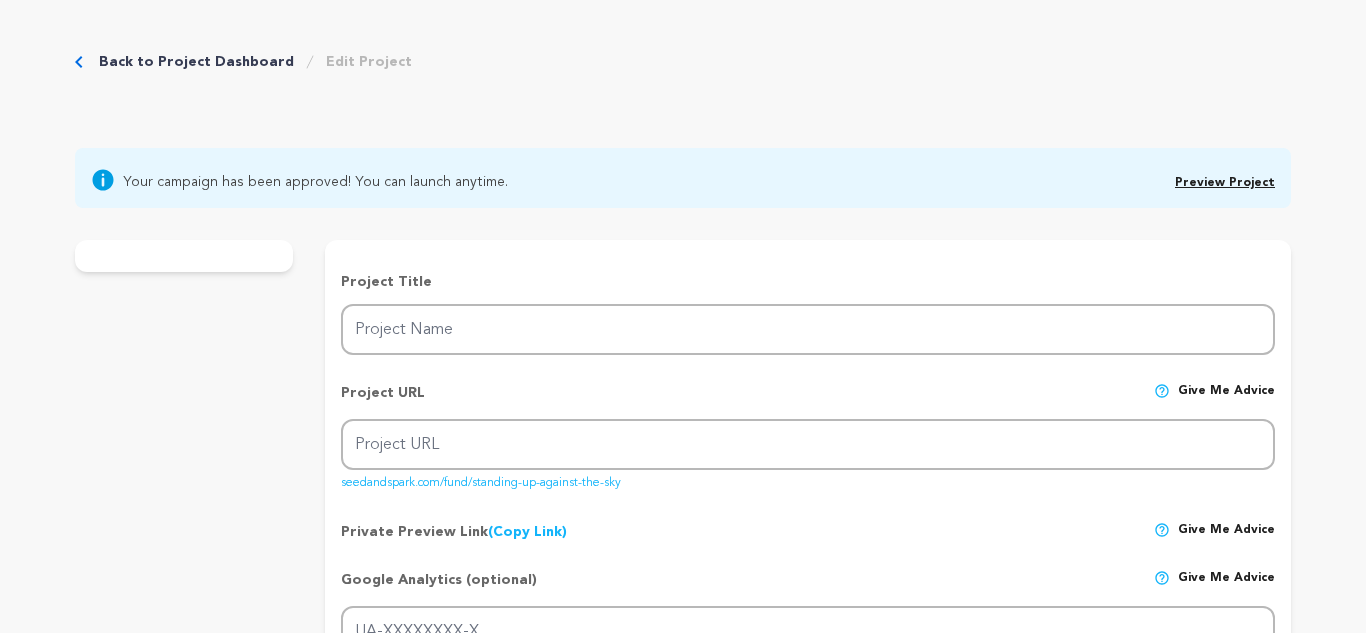 type on "standing-up-against-the-sky" 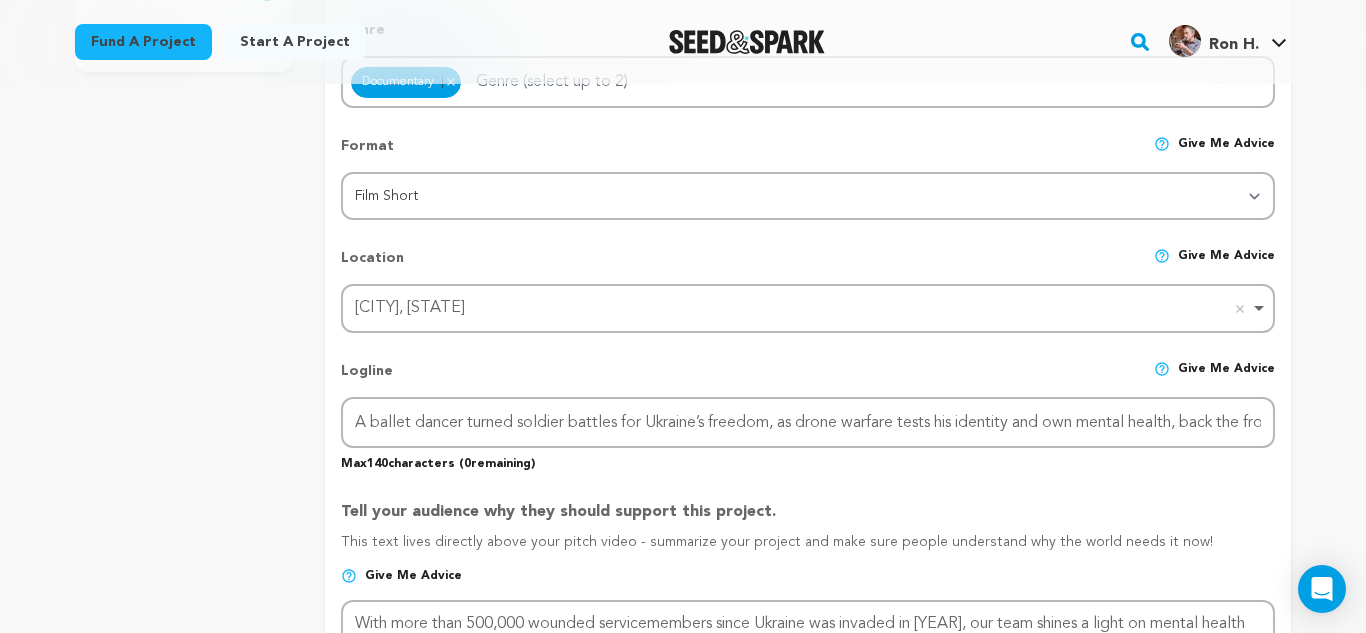 scroll, scrollTop: 758, scrollLeft: 0, axis: vertical 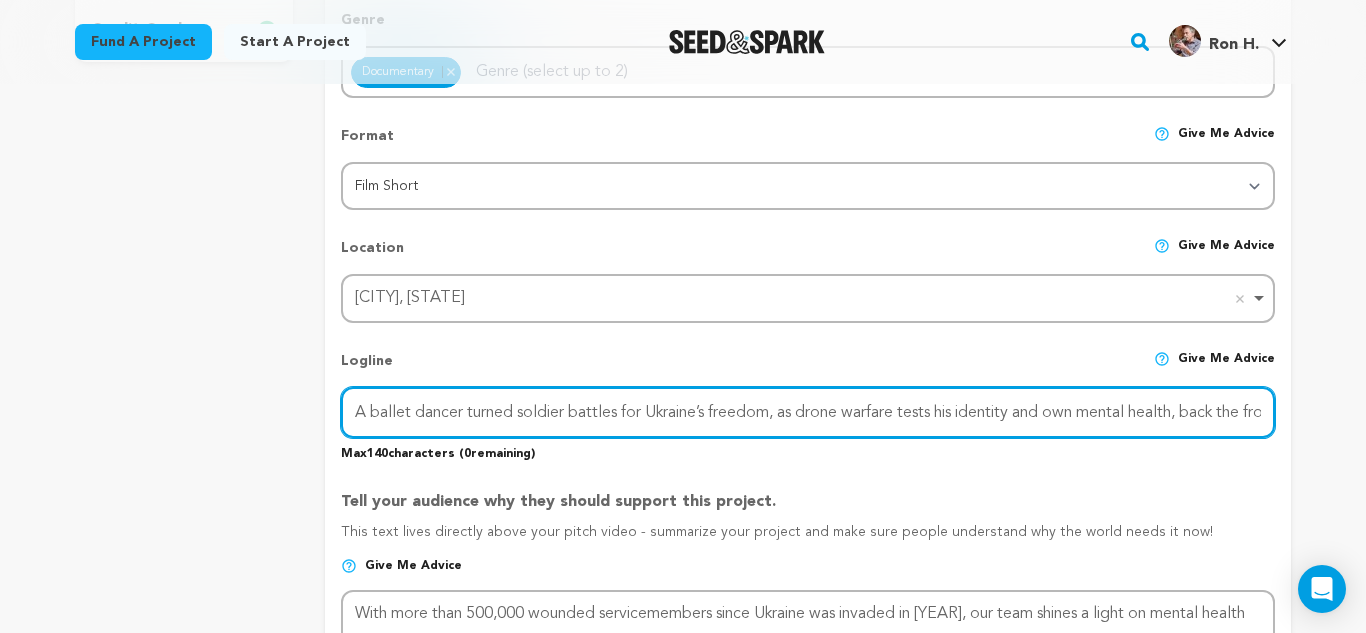click on "A ballet dancer turned soldier battles for Ukraine’s freedom, as drone warfare tests his identity and own mental health, back the frontline." at bounding box center (808, 412) 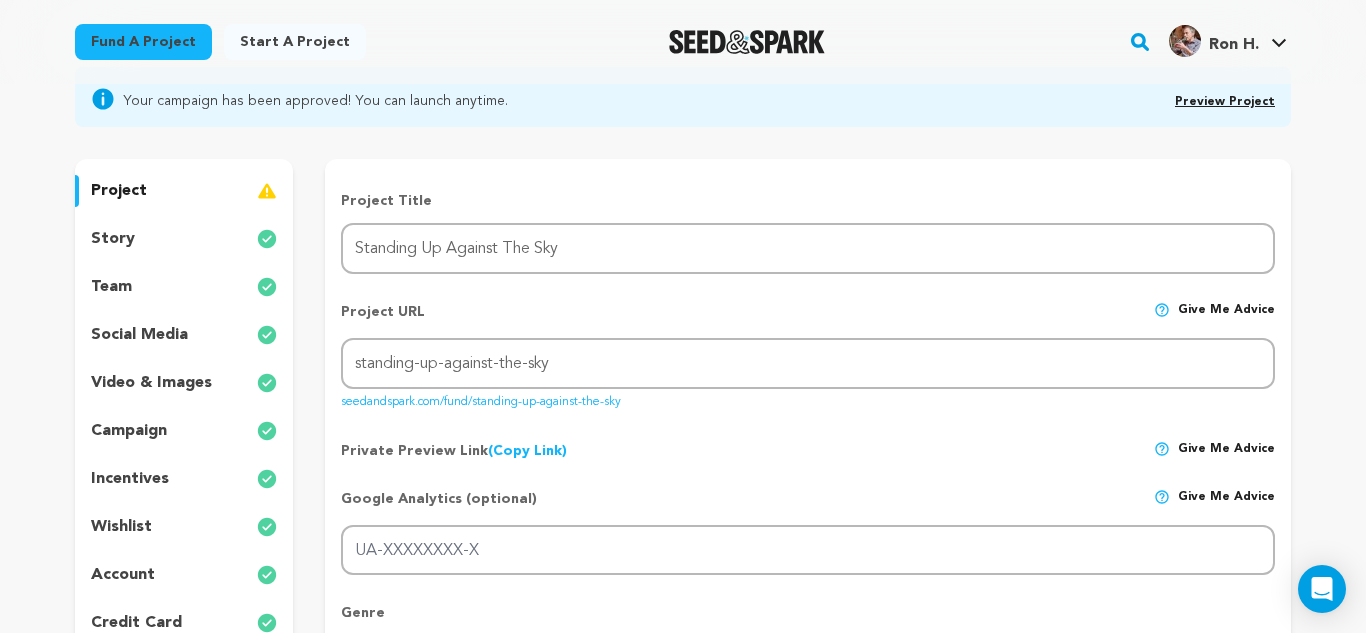 scroll, scrollTop: 170, scrollLeft: 0, axis: vertical 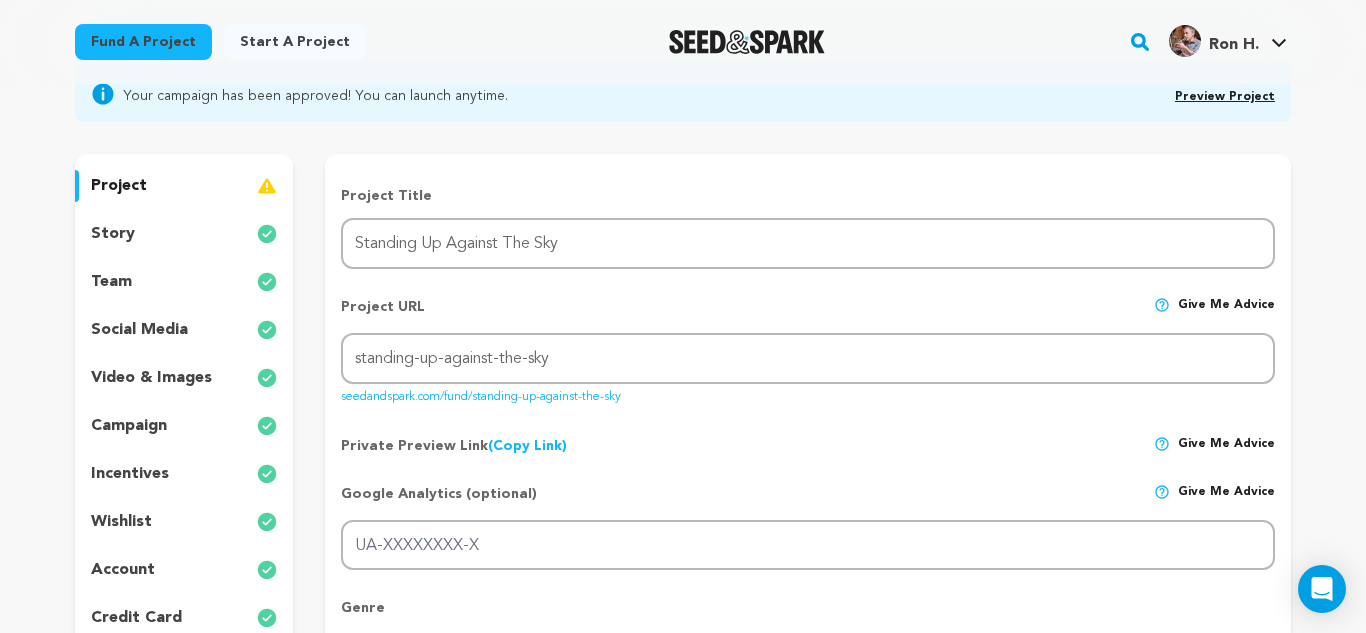 click on "incentives" at bounding box center (130, 474) 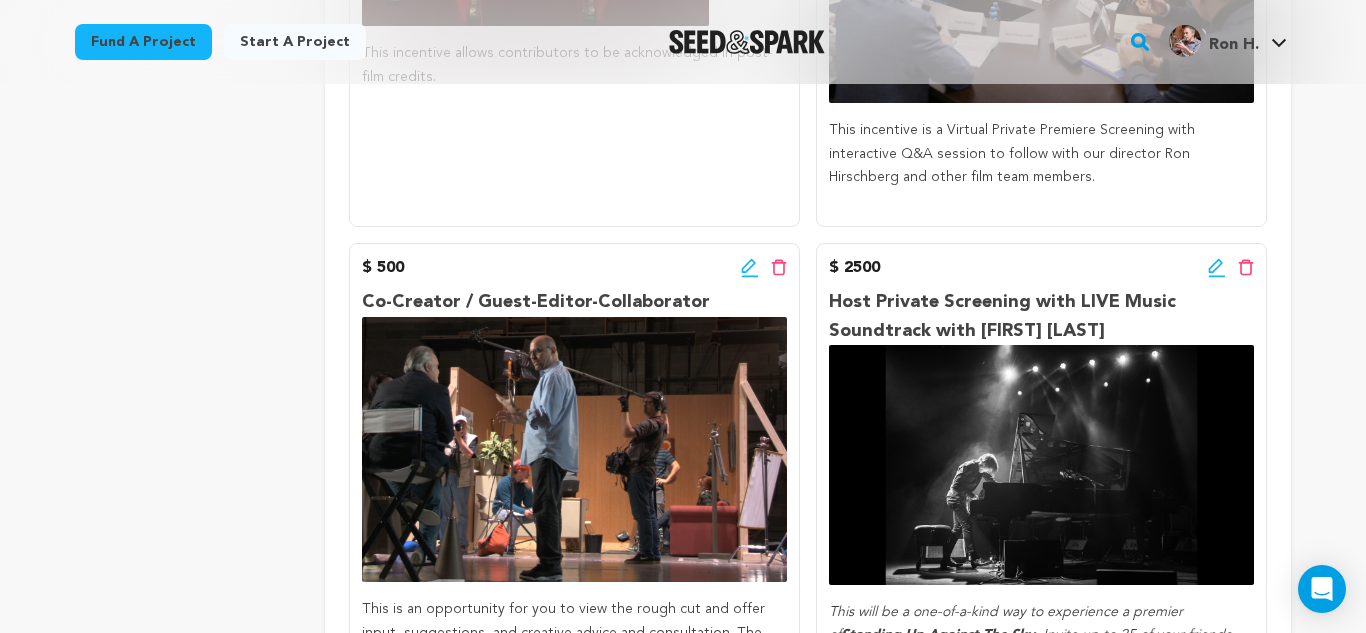 scroll, scrollTop: 1308, scrollLeft: 0, axis: vertical 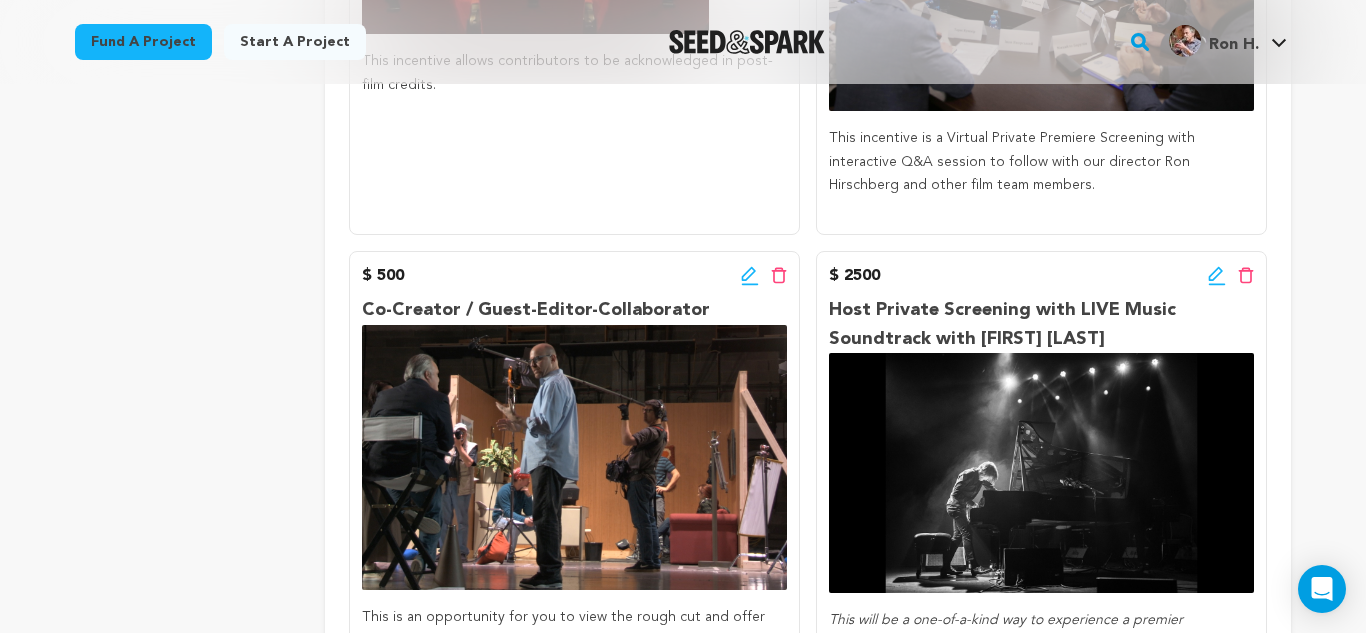 click 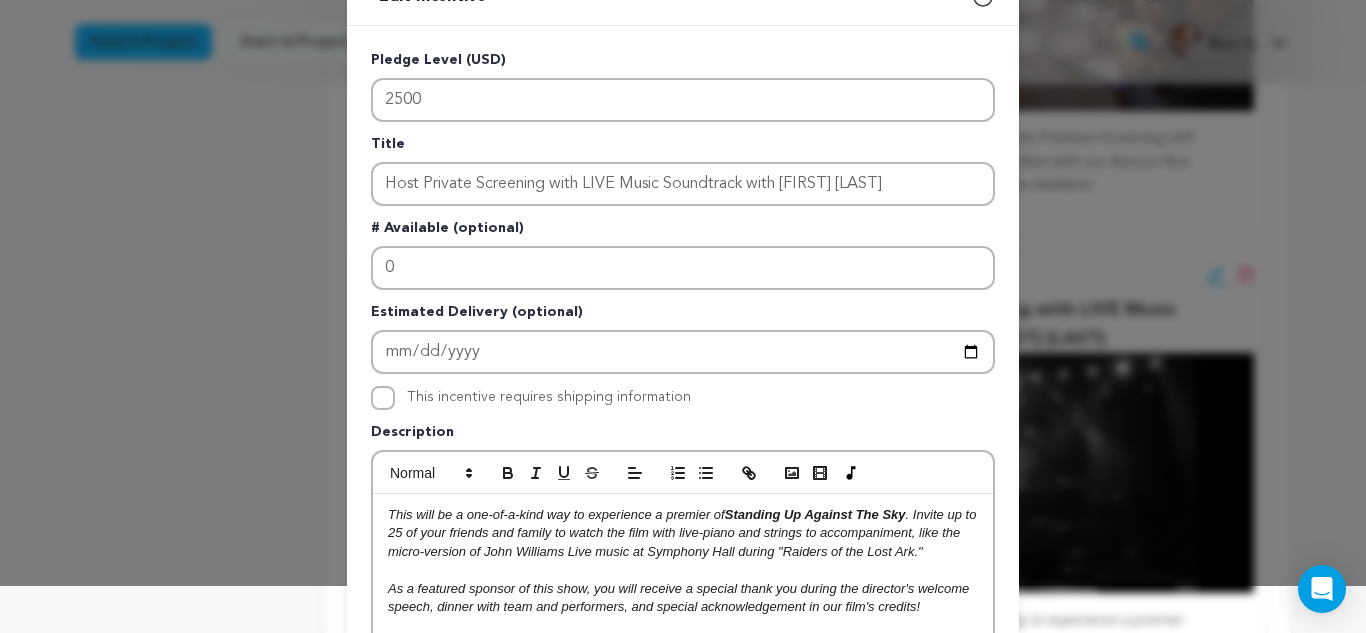 scroll, scrollTop: 48, scrollLeft: 0, axis: vertical 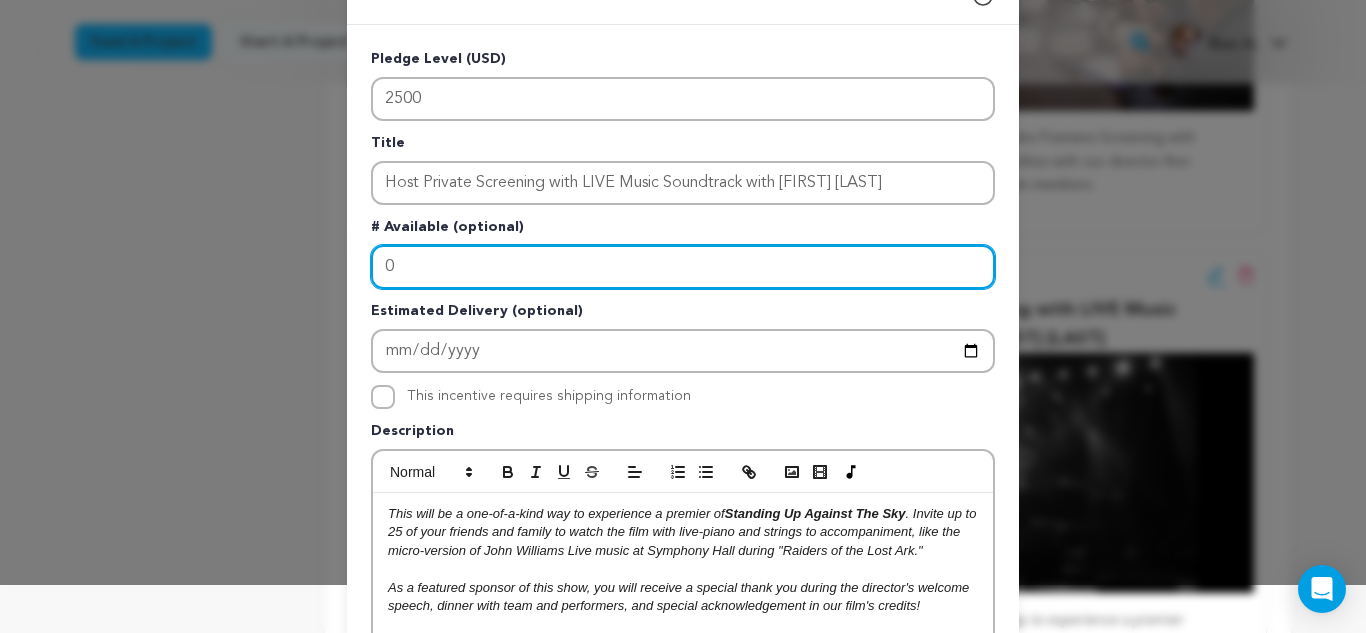 click on "0" at bounding box center [683, 267] 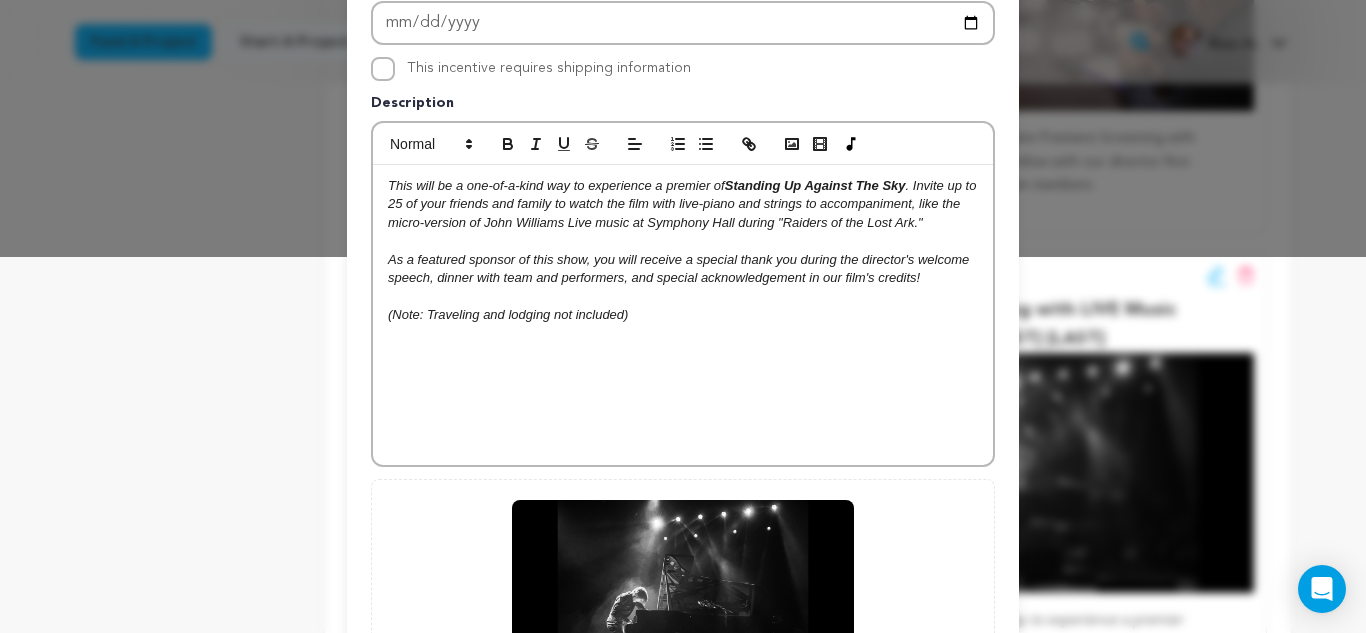 scroll, scrollTop: 645, scrollLeft: 0, axis: vertical 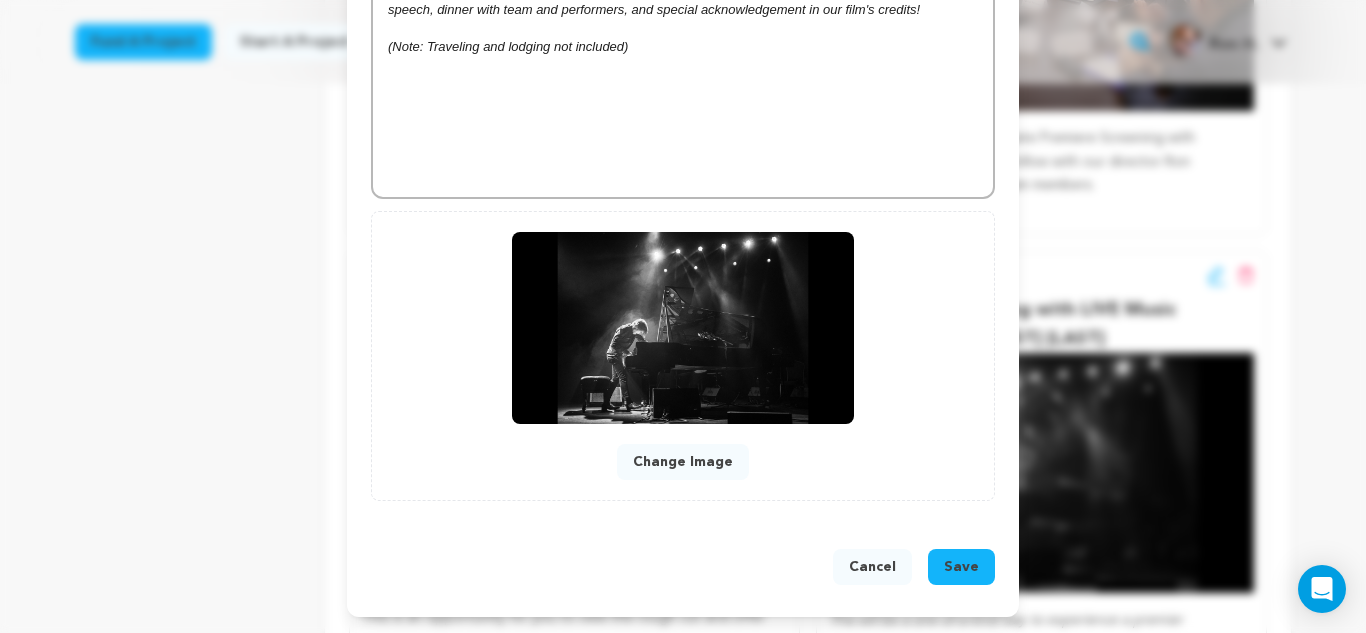 type on "2" 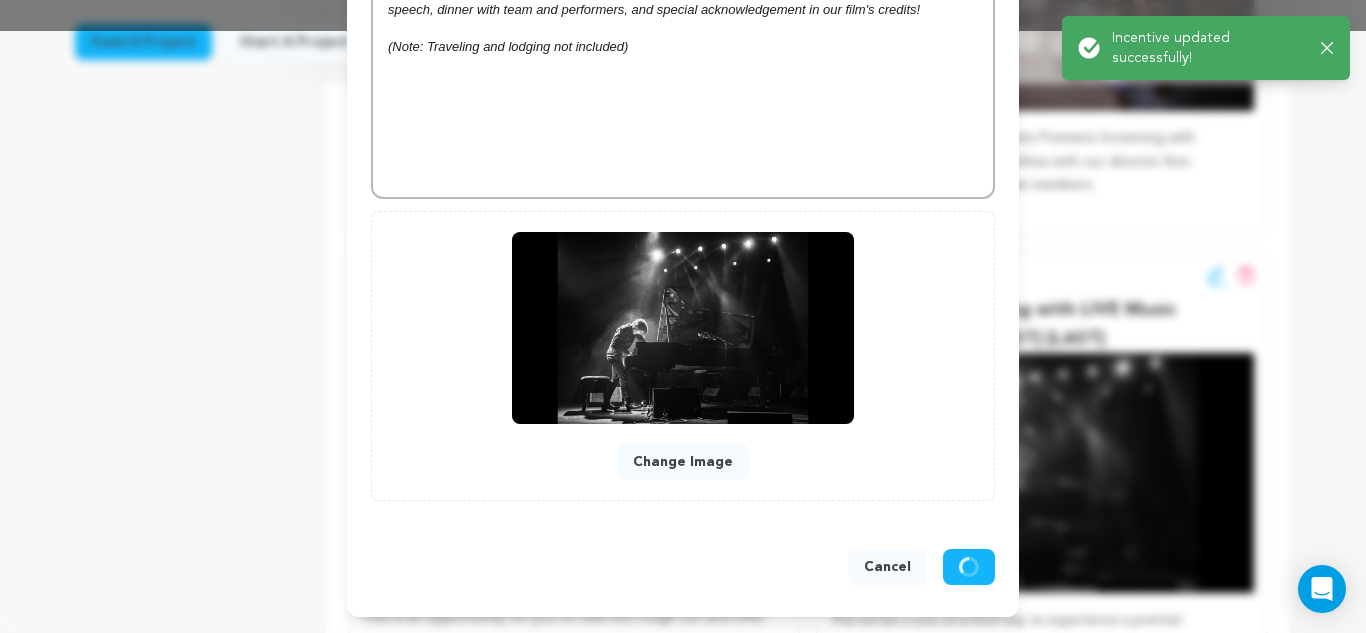 scroll, scrollTop: 602, scrollLeft: 0, axis: vertical 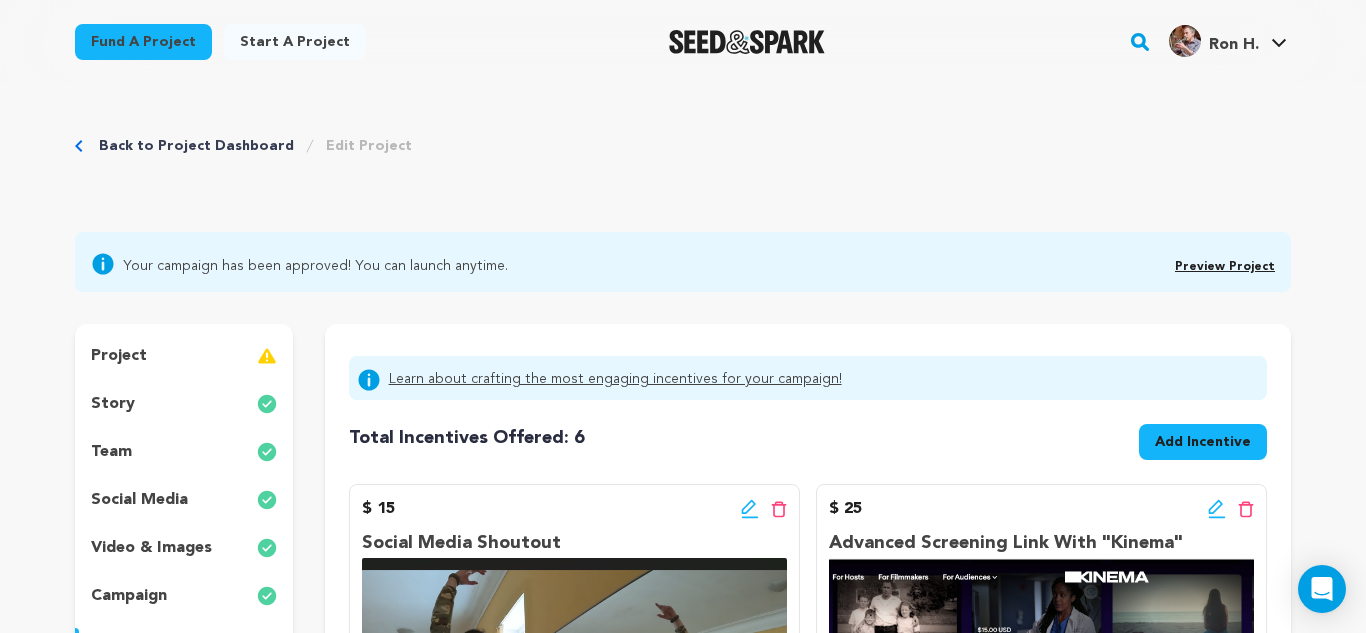 click on "Preview Project" at bounding box center [1225, 267] 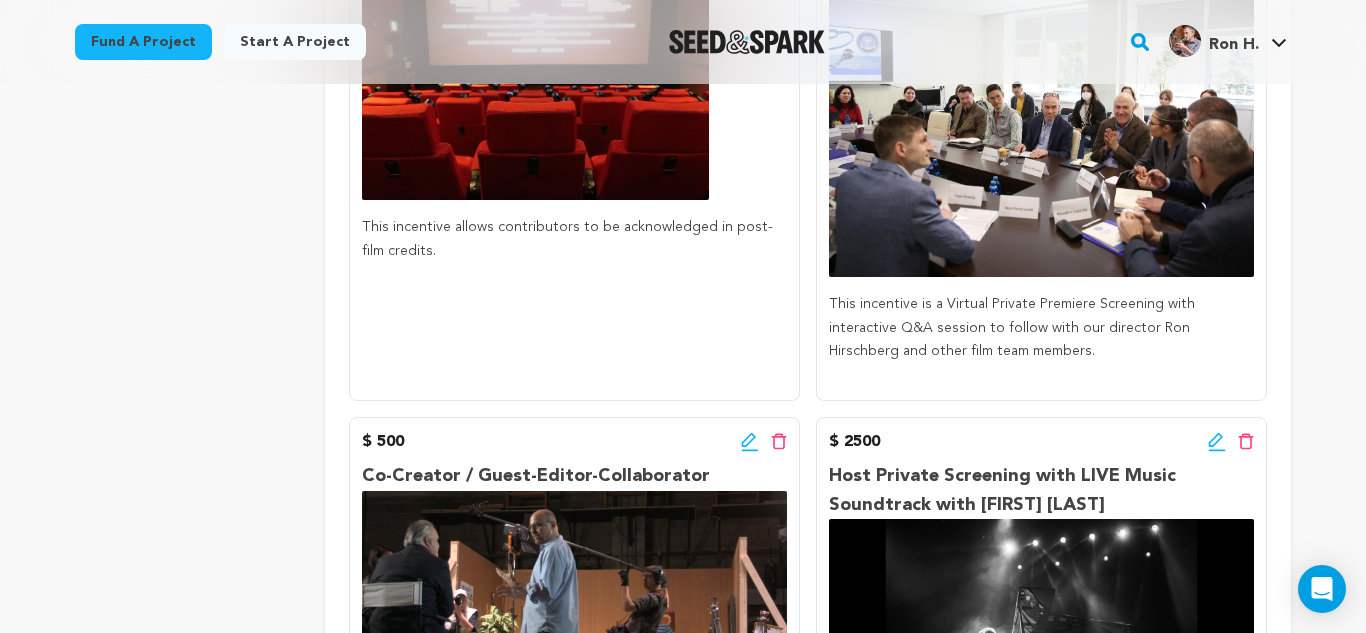 scroll, scrollTop: 1136, scrollLeft: 0, axis: vertical 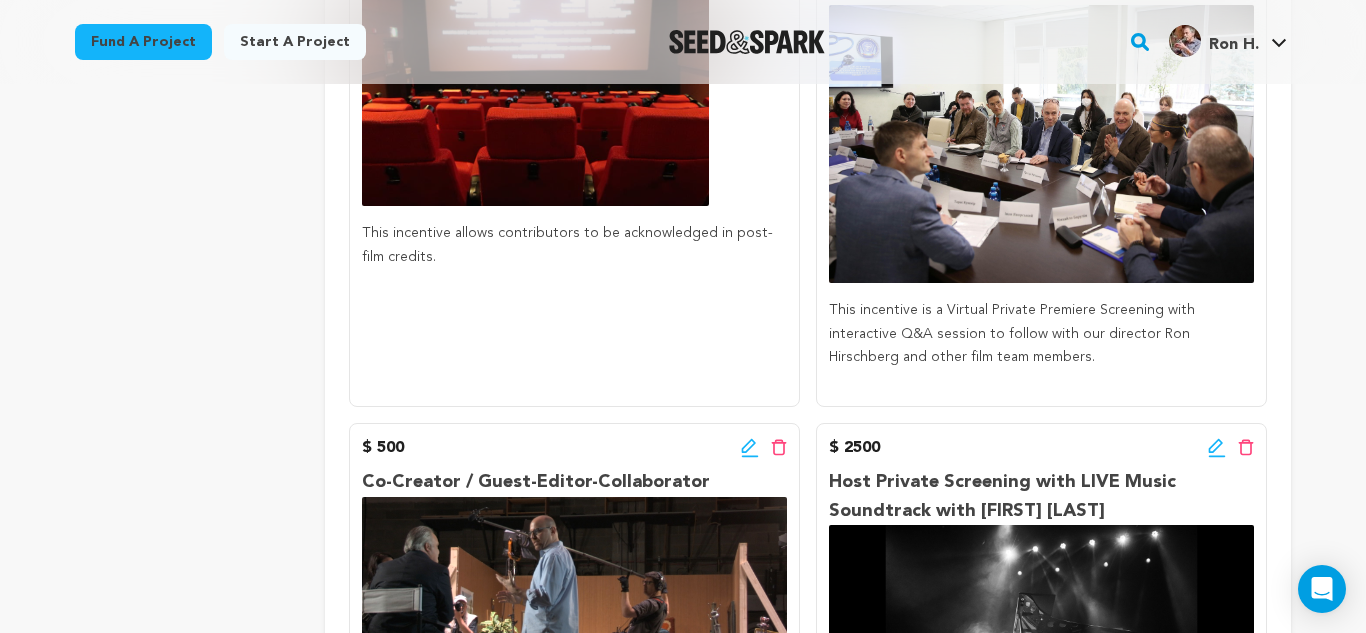 click 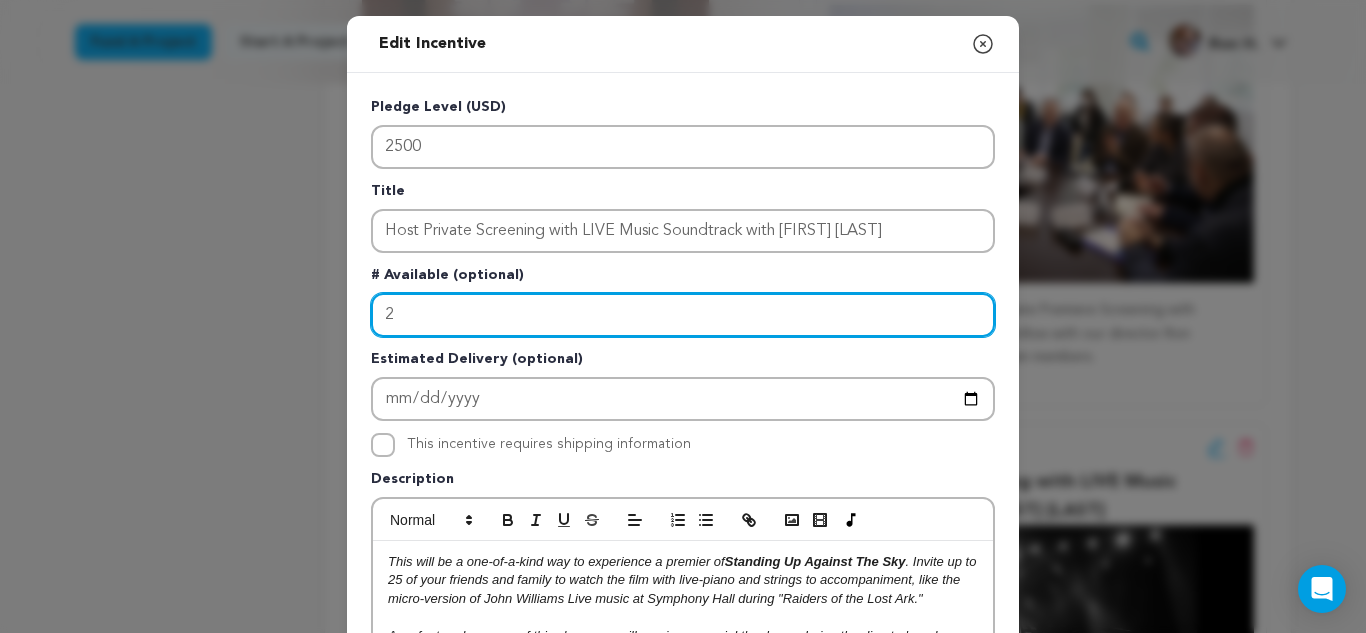 click on "2" at bounding box center [683, 315] 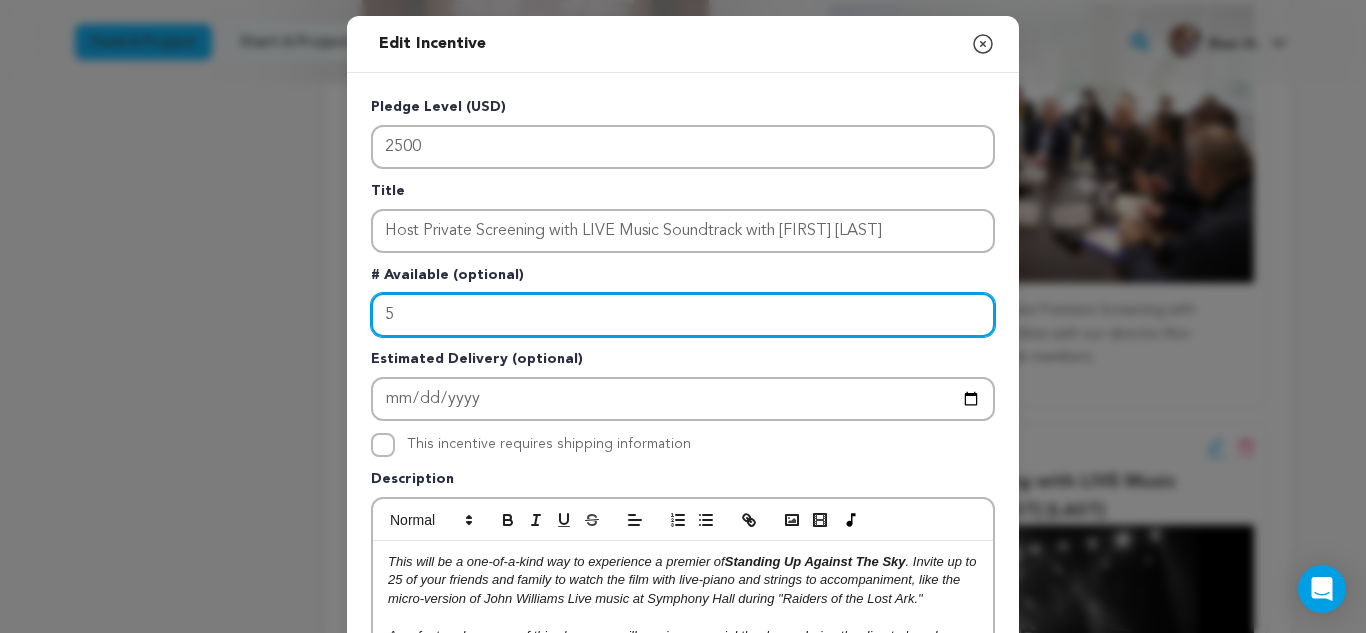 scroll, scrollTop: 2, scrollLeft: 0, axis: vertical 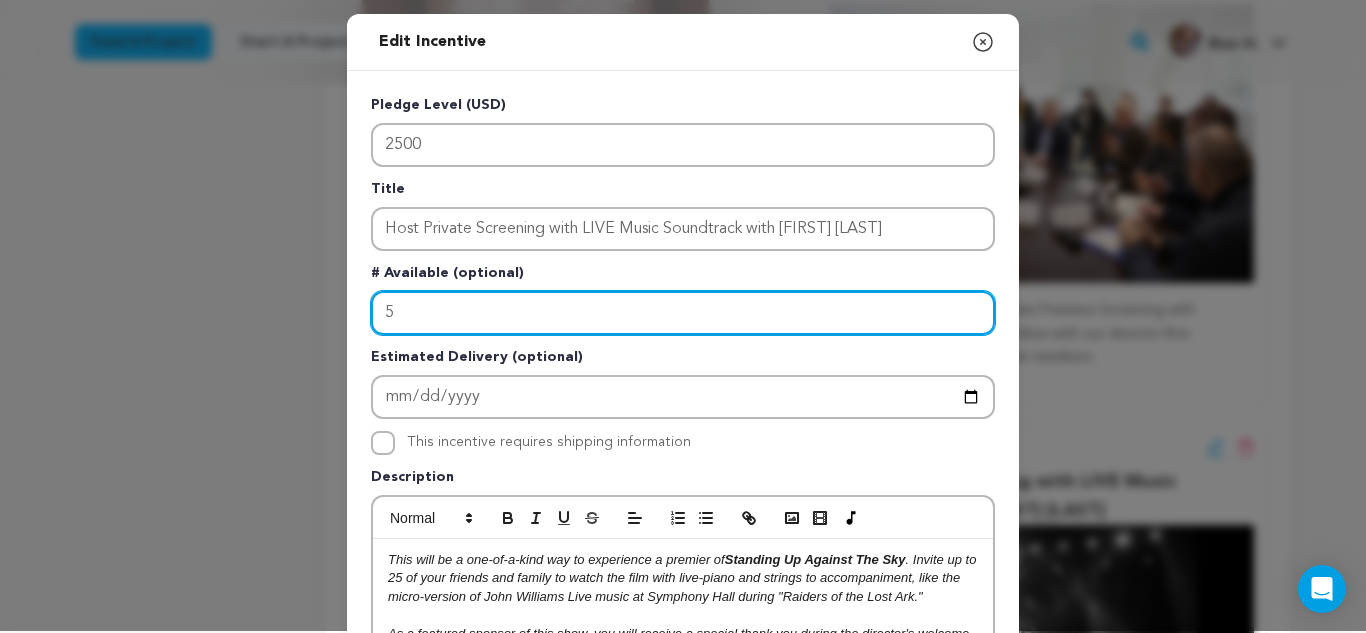 type on "5" 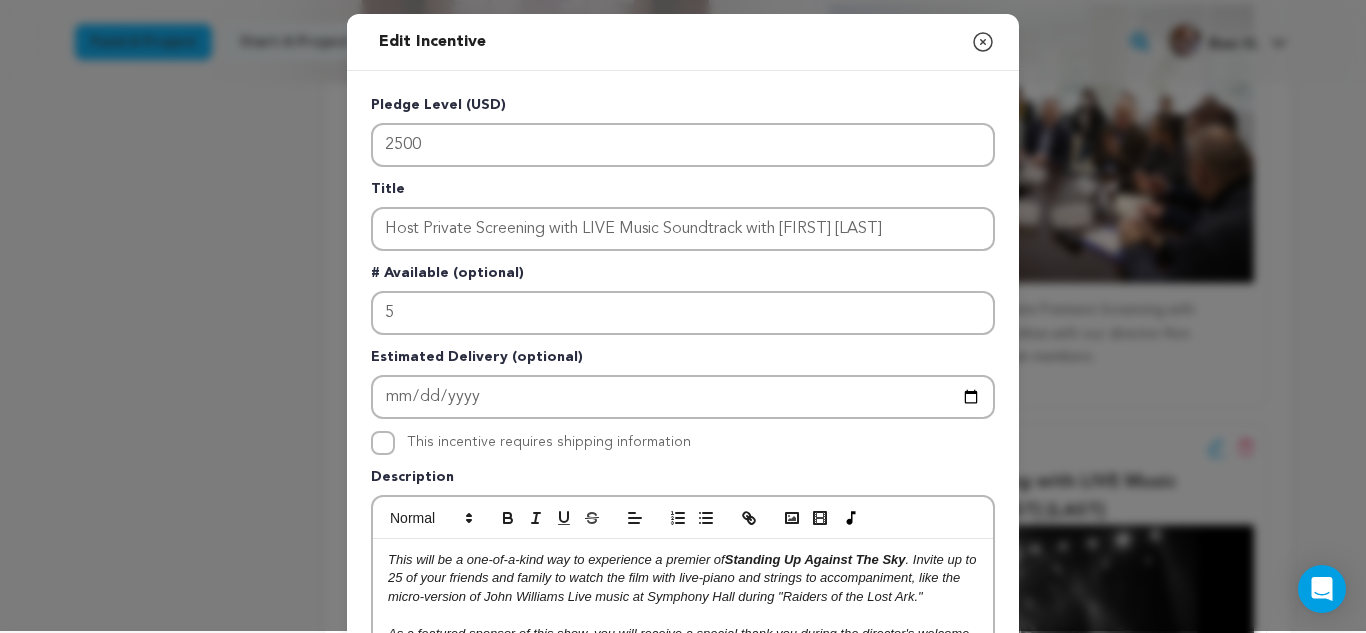 click on "# Available (optional)" at bounding box center [683, 277] 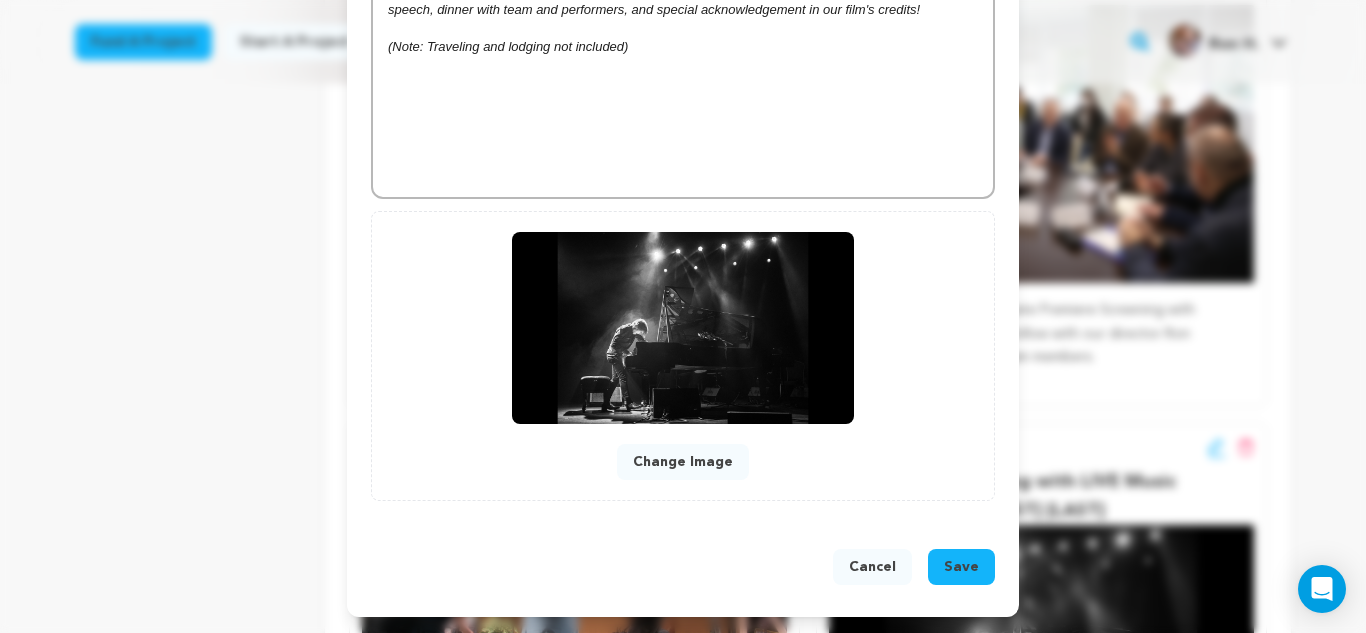 click on "Save" at bounding box center [961, 567] 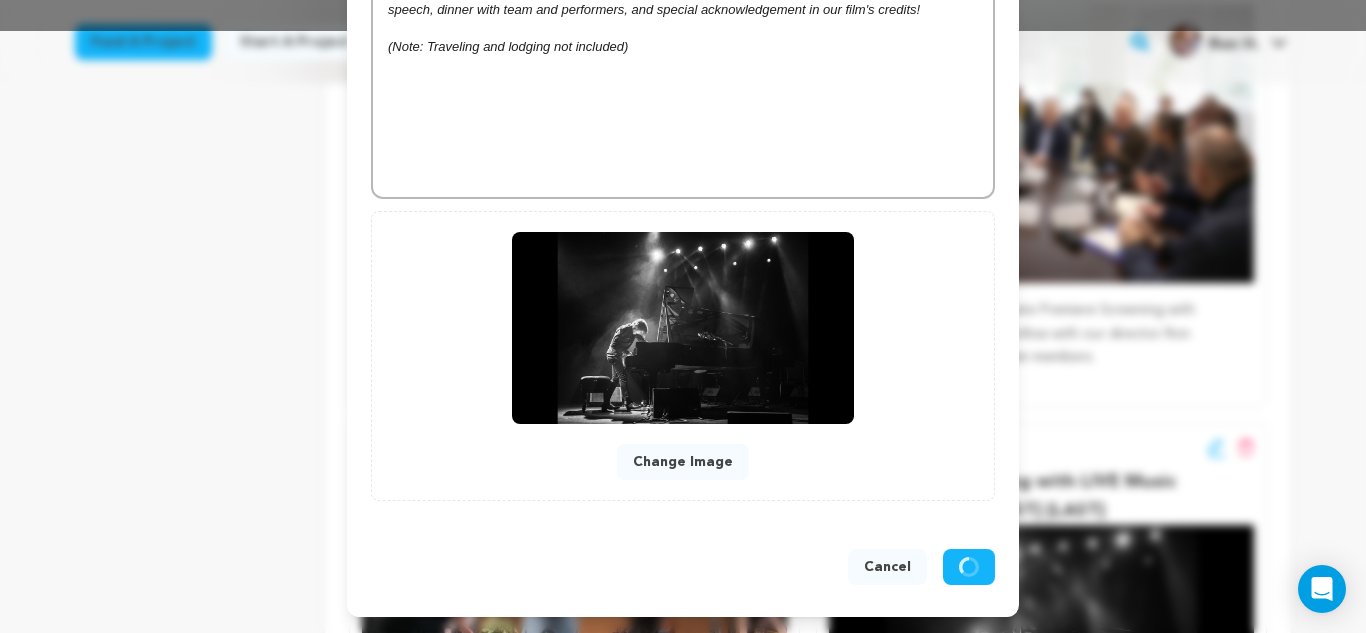 scroll, scrollTop: 602, scrollLeft: 0, axis: vertical 